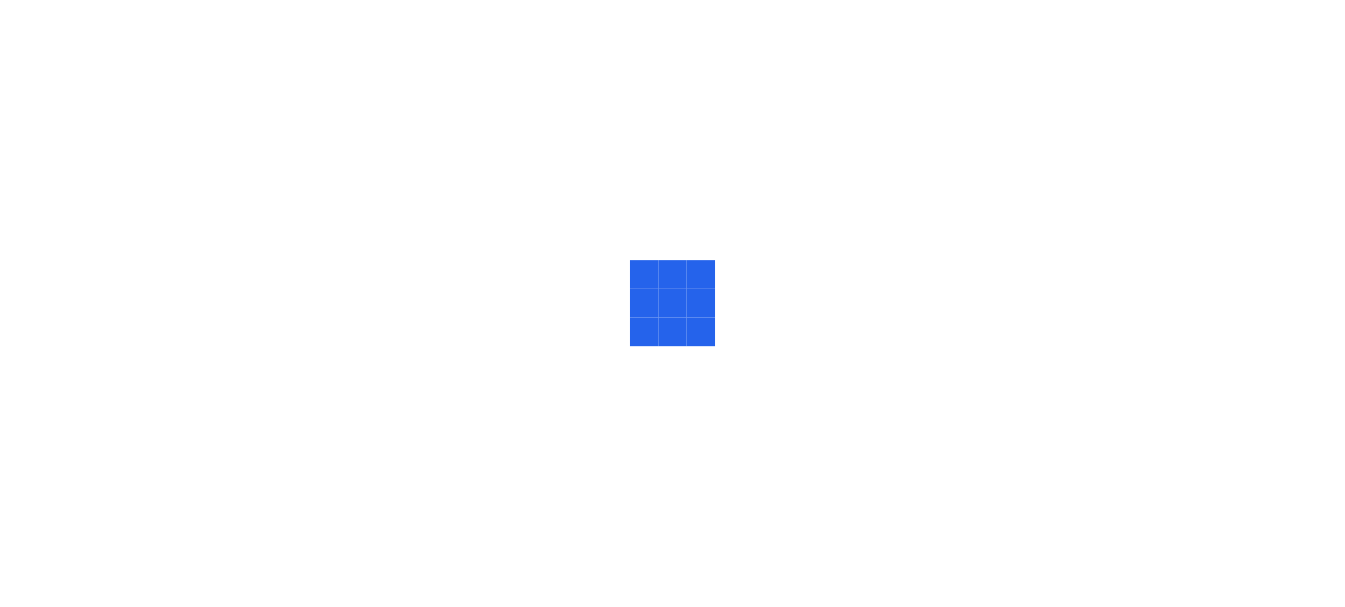 scroll, scrollTop: 0, scrollLeft: 0, axis: both 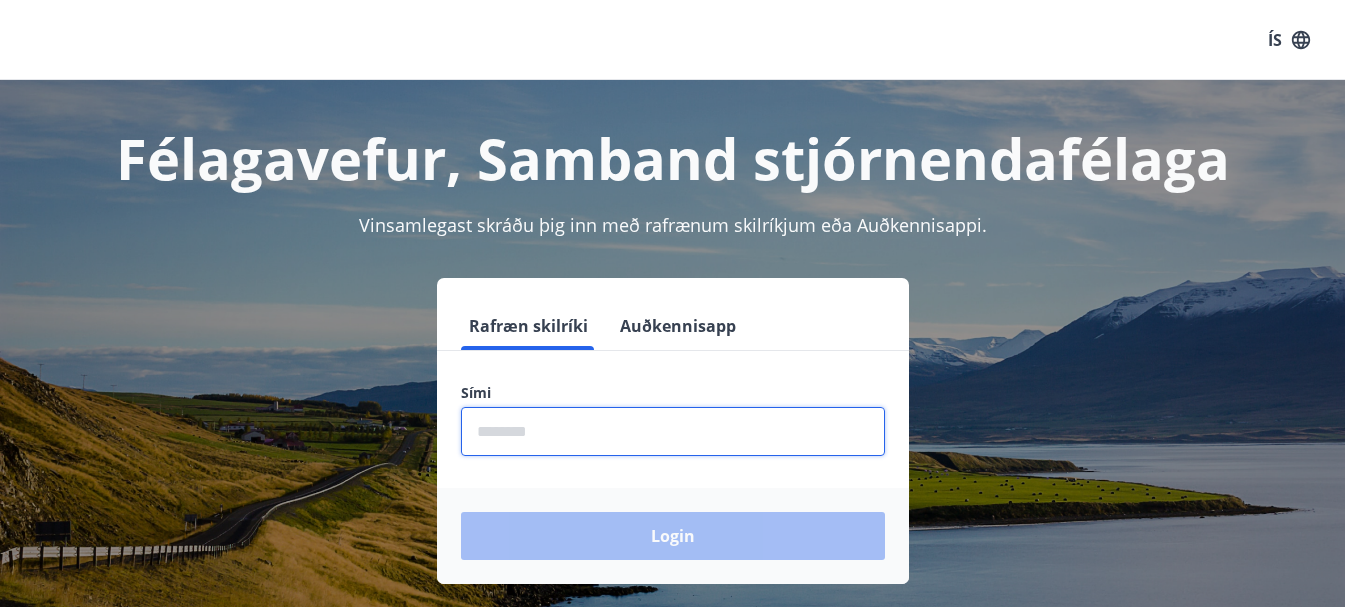 click at bounding box center (673, 431) 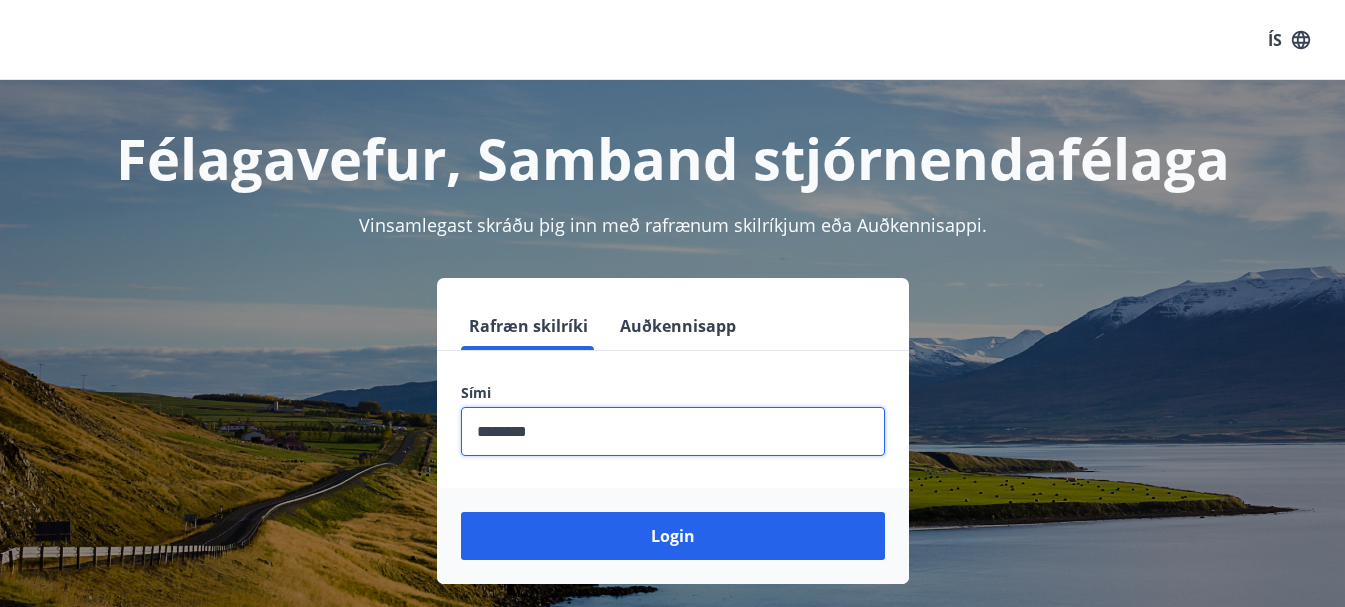 type on "********" 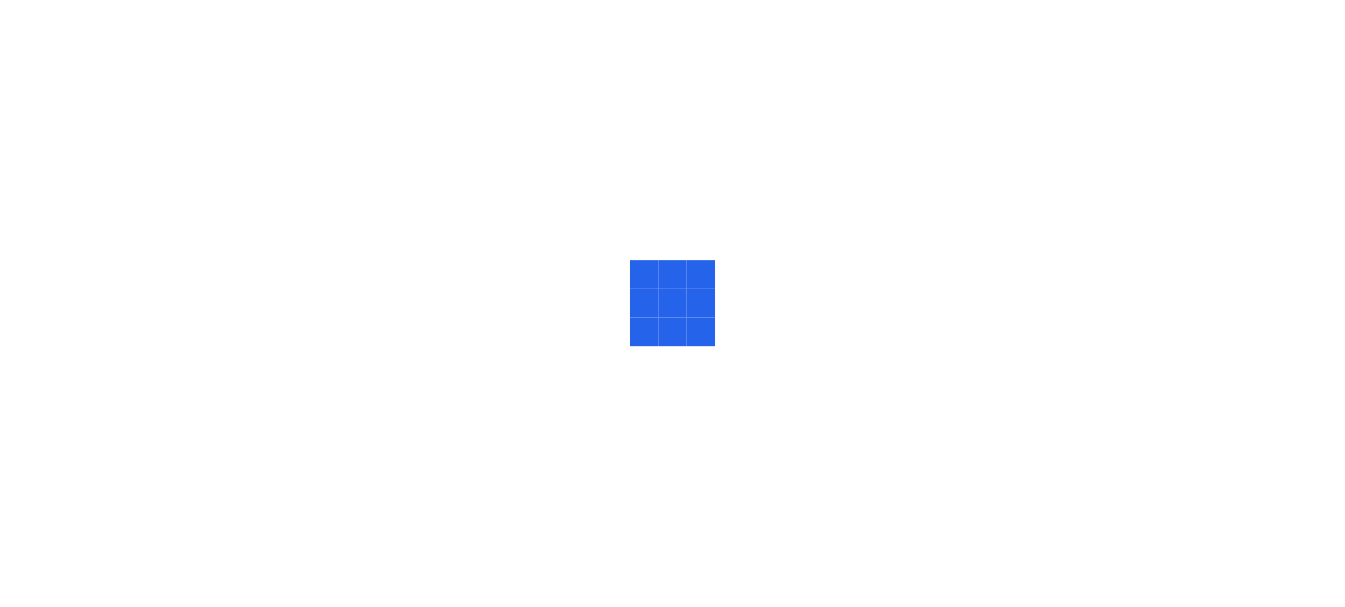 scroll, scrollTop: 0, scrollLeft: 0, axis: both 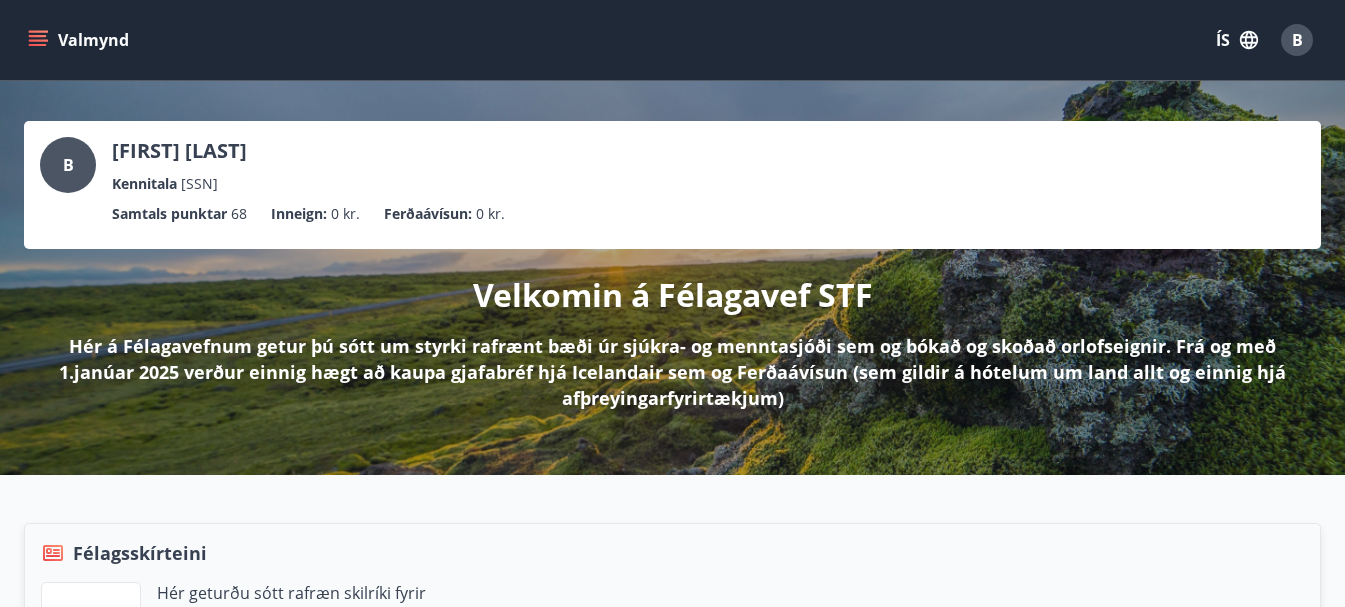 click at bounding box center [40, 40] 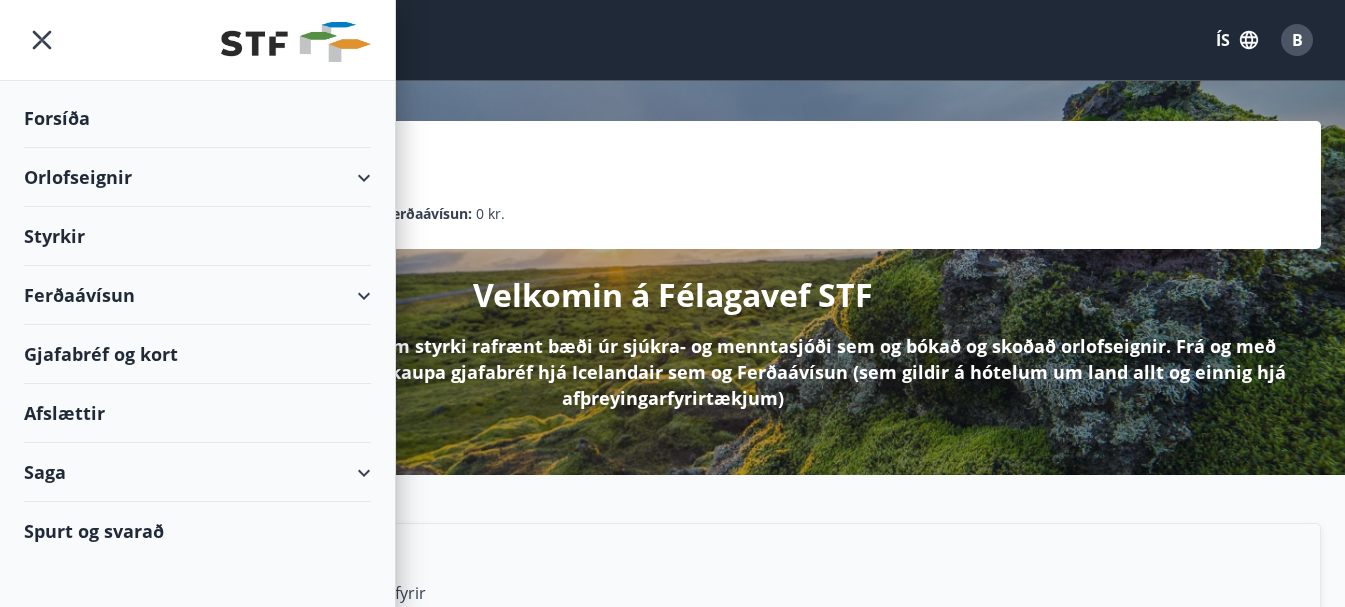click on "Orlofseignir" at bounding box center [197, 177] 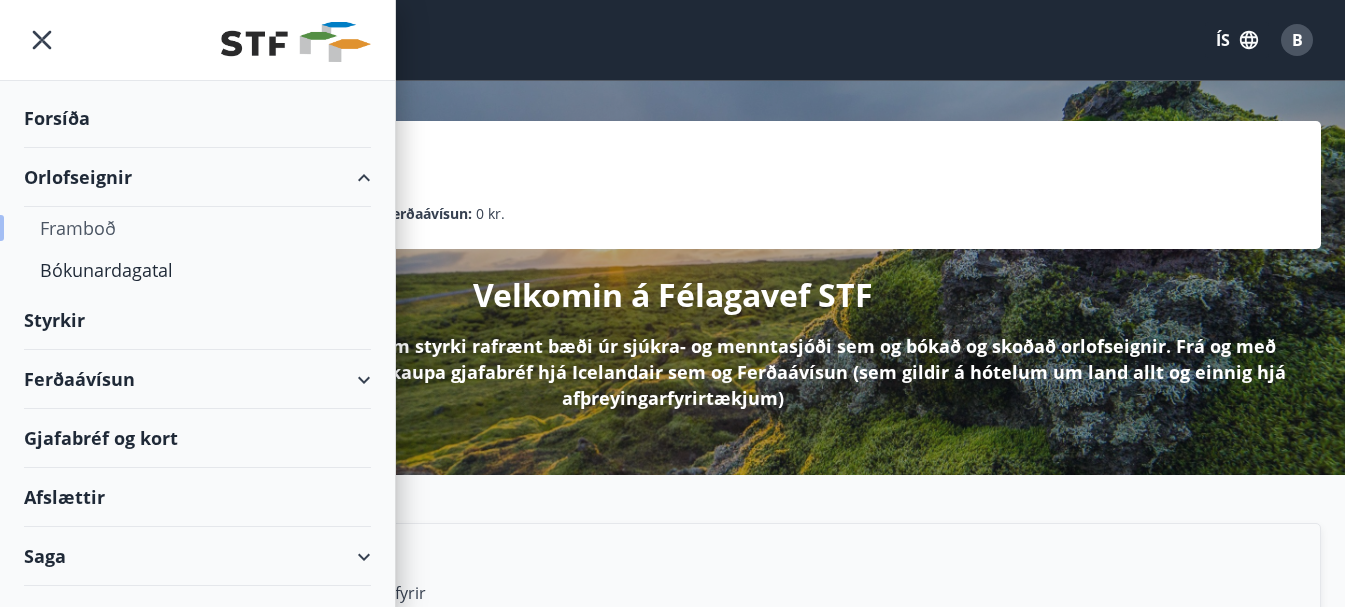click on "Framboð" at bounding box center [197, 228] 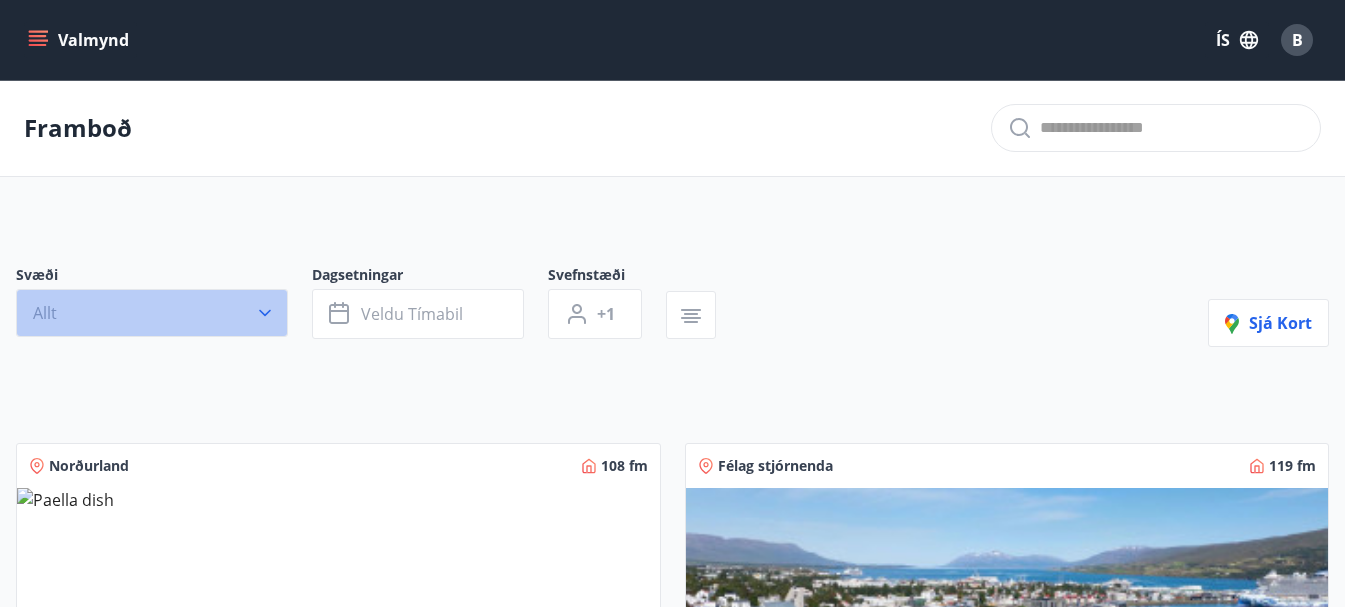 click at bounding box center [265, 313] 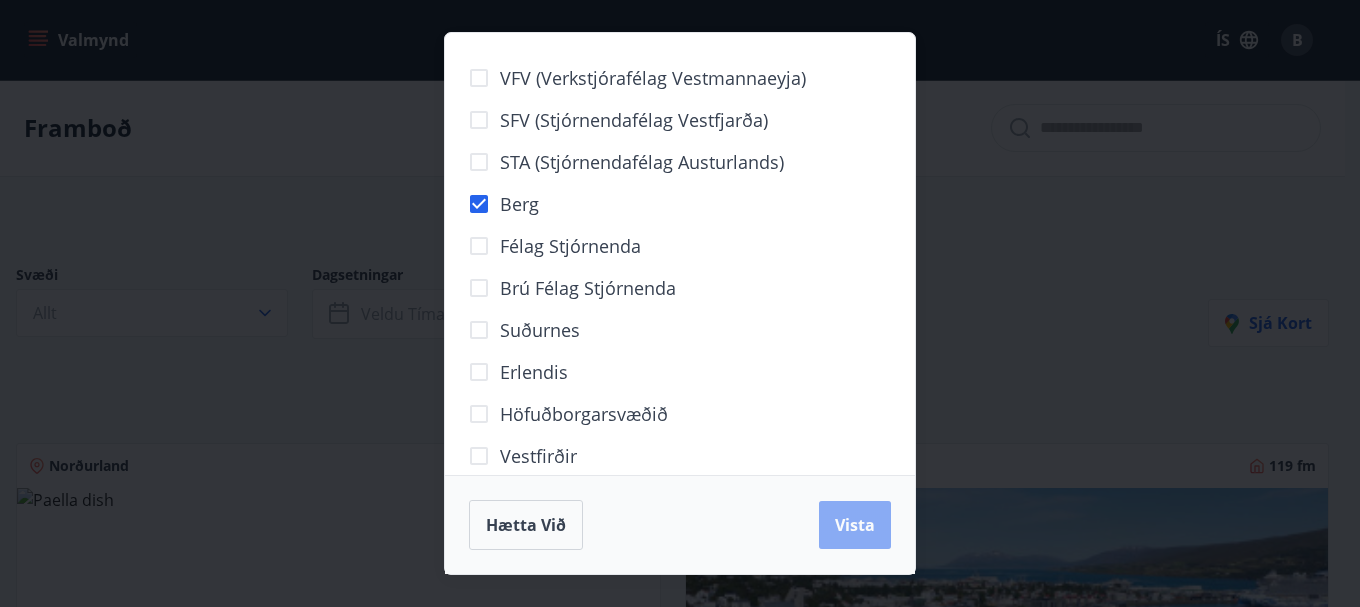 click on "Vista" at bounding box center [855, 525] 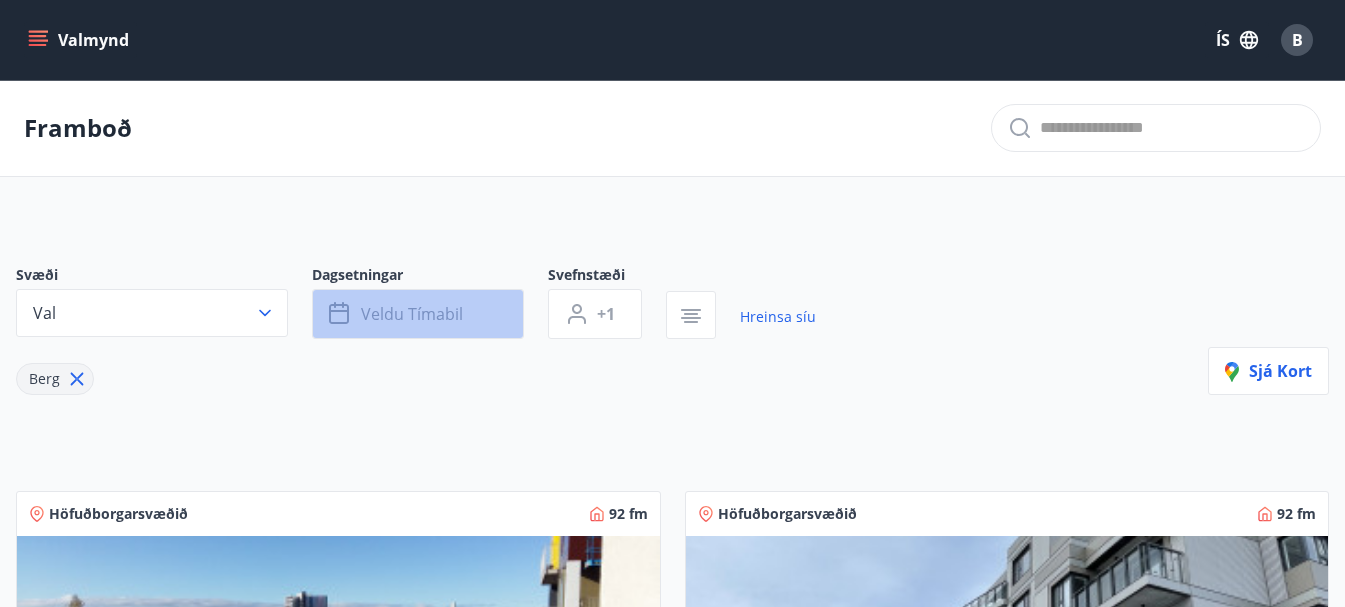 click on "Veldu tímabil" at bounding box center (412, 314) 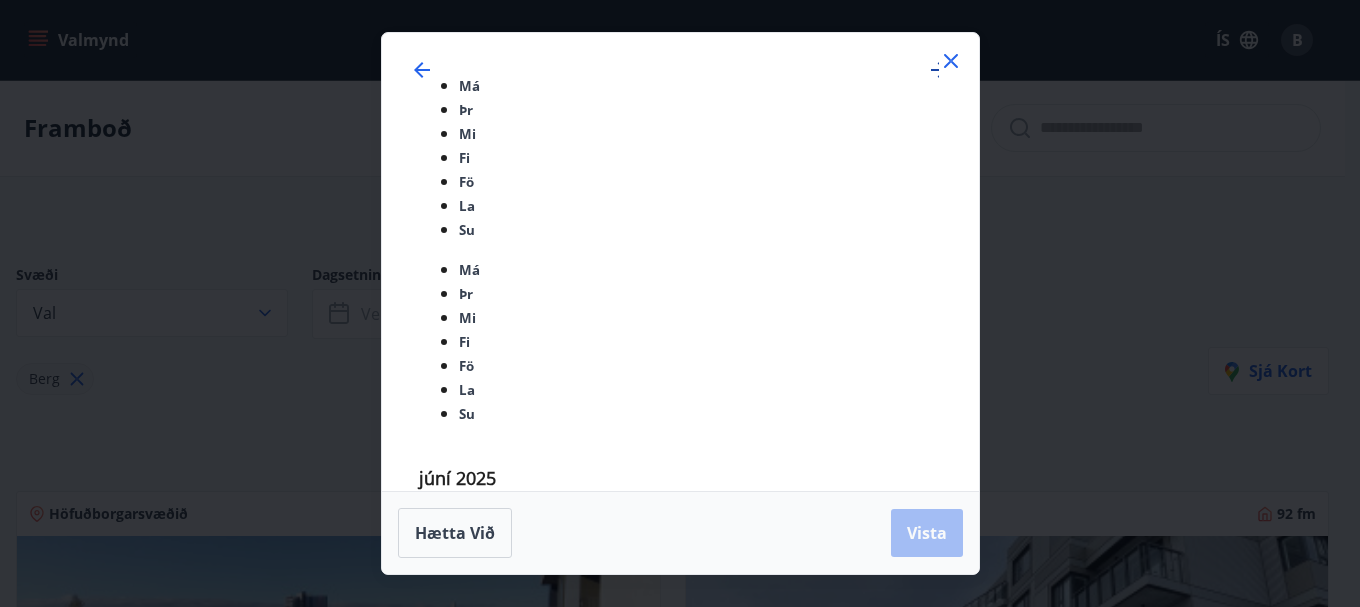 click at bounding box center (939, 70) 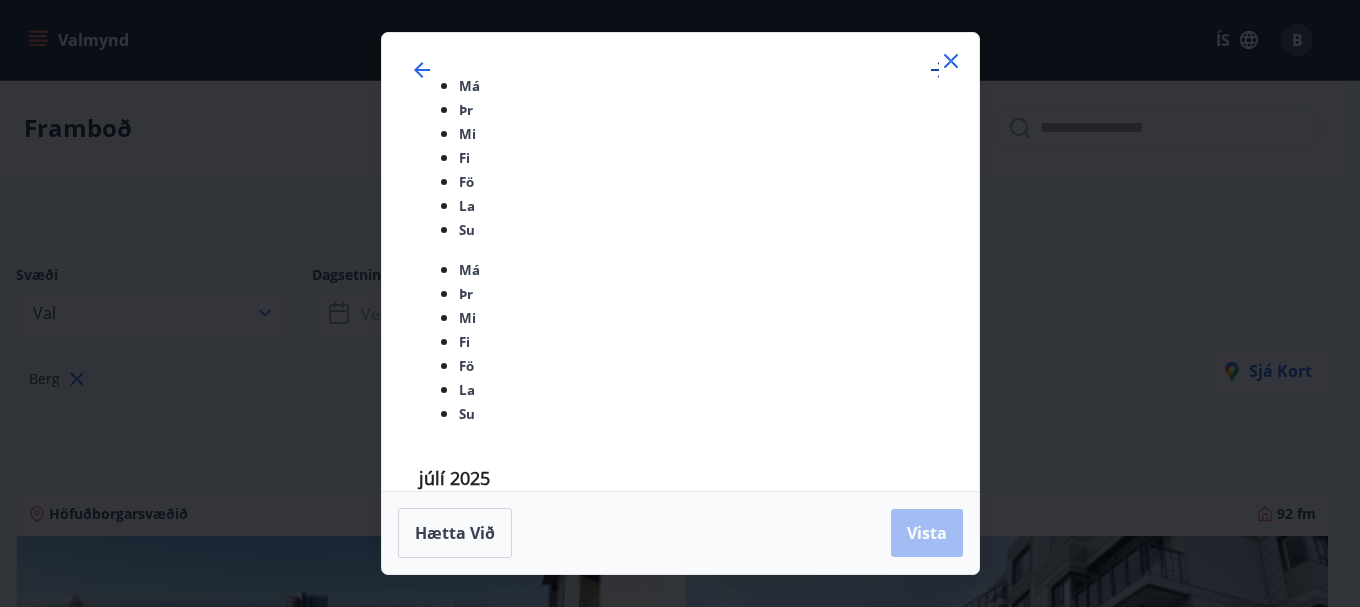 click at bounding box center [939, 70] 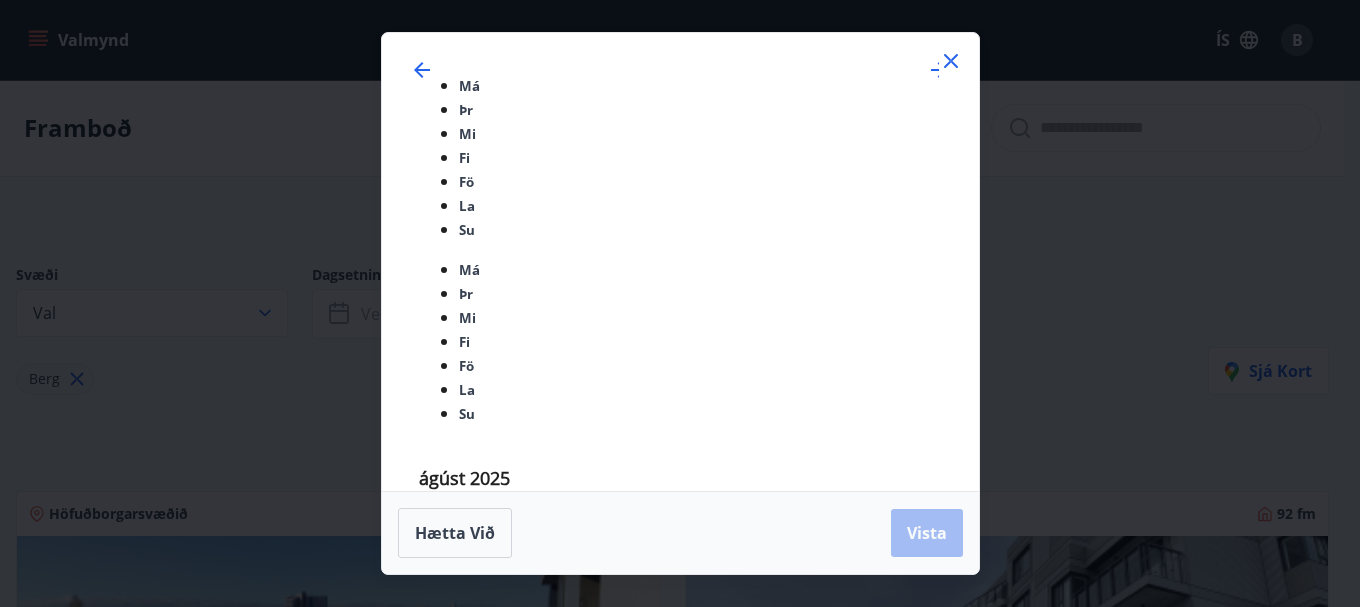 click on "3" at bounding box center [582, 1167] 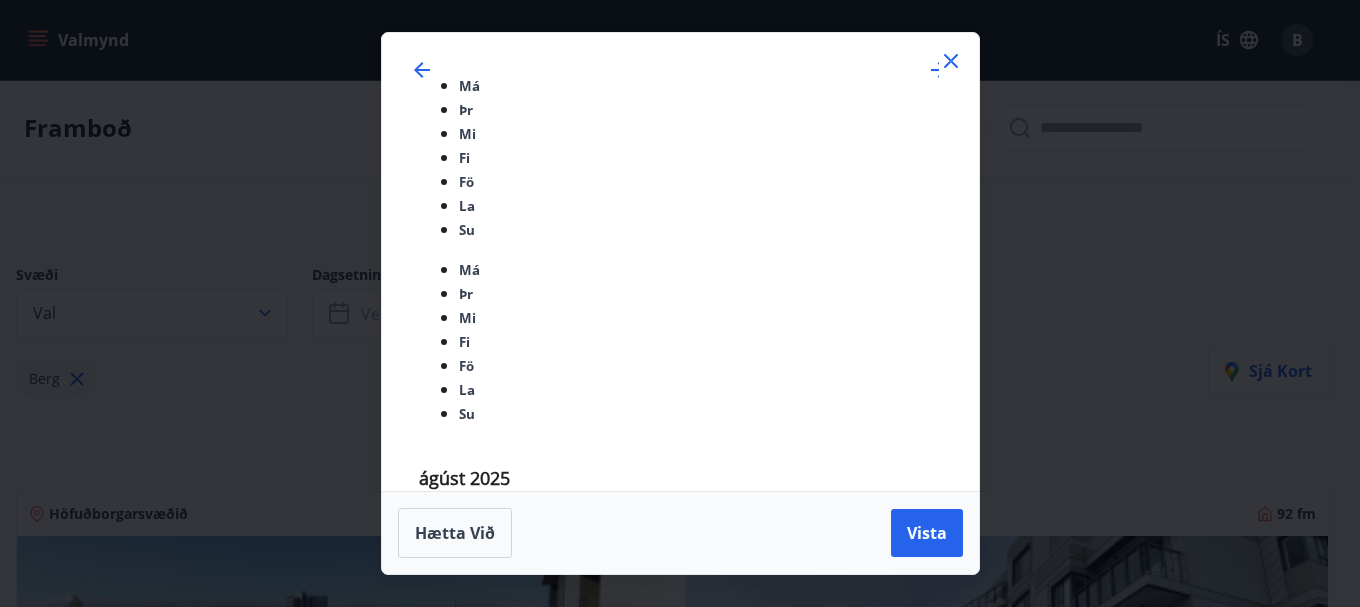 click on "4" at bounding box center (618, 1167) 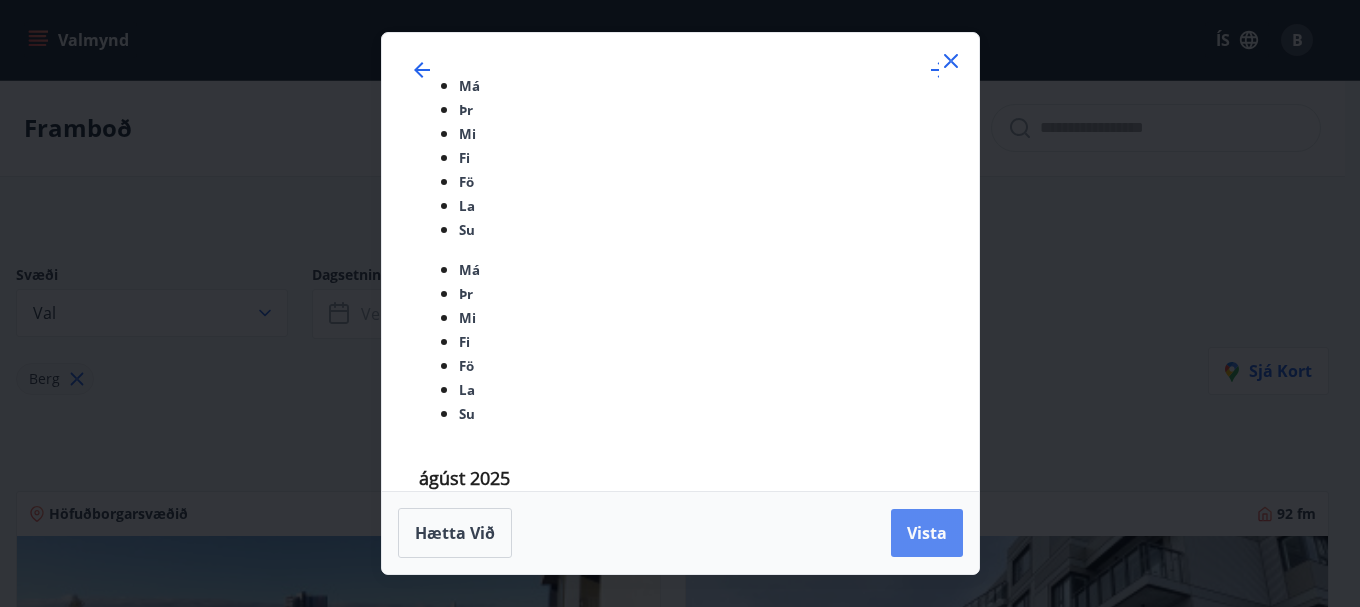 click on "Vista" at bounding box center (927, 533) 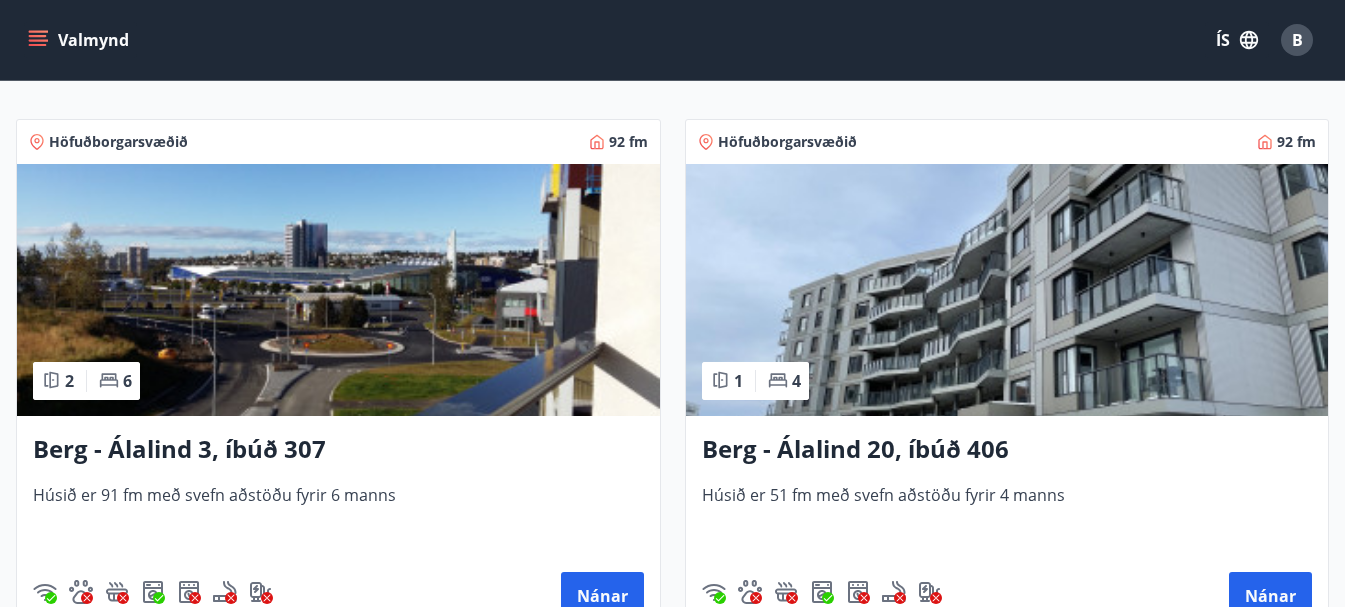 scroll, scrollTop: 442, scrollLeft: 0, axis: vertical 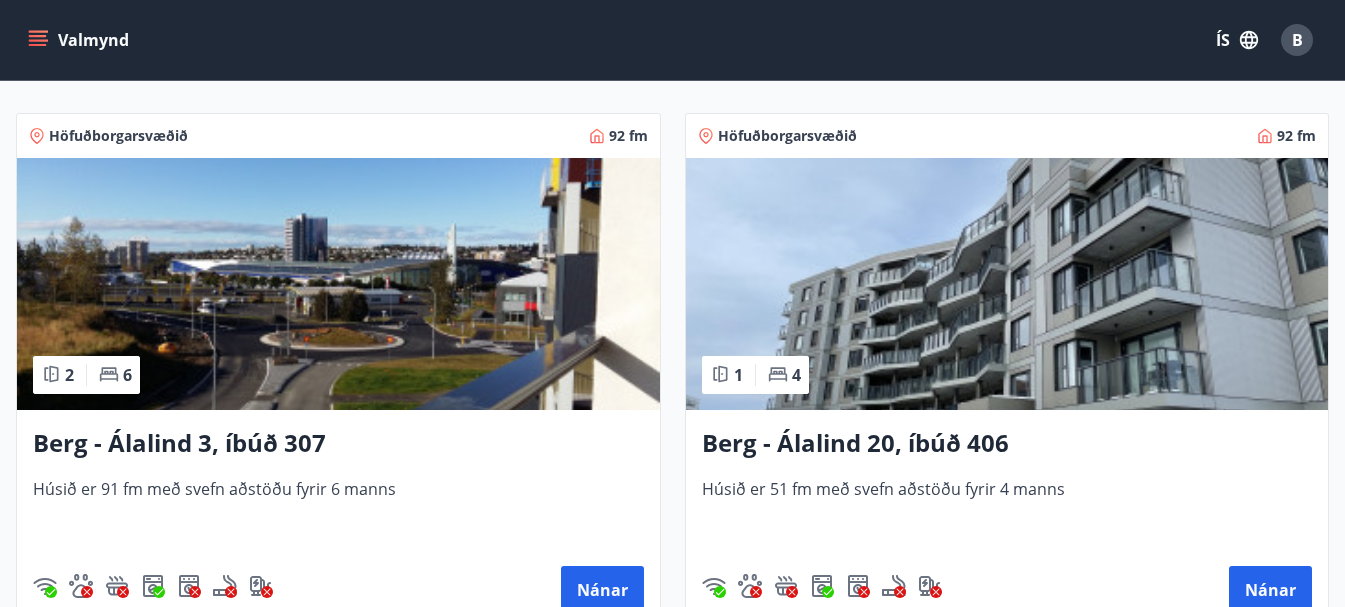 click at bounding box center [338, 284] 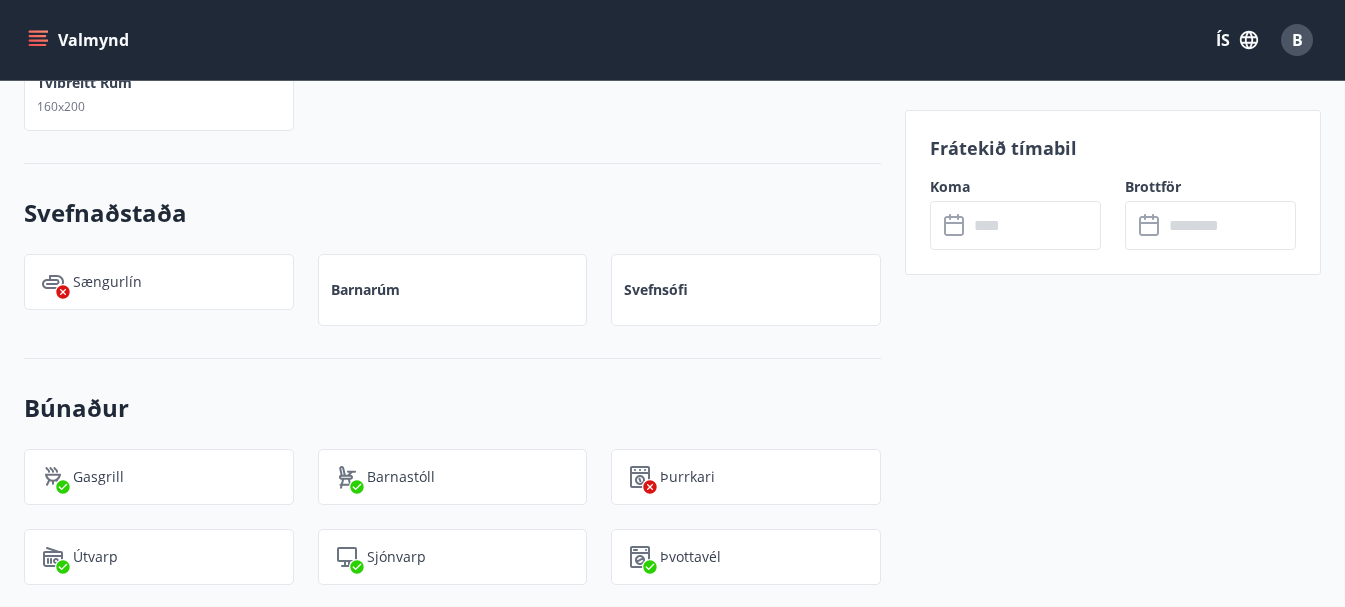 scroll, scrollTop: 1080, scrollLeft: 0, axis: vertical 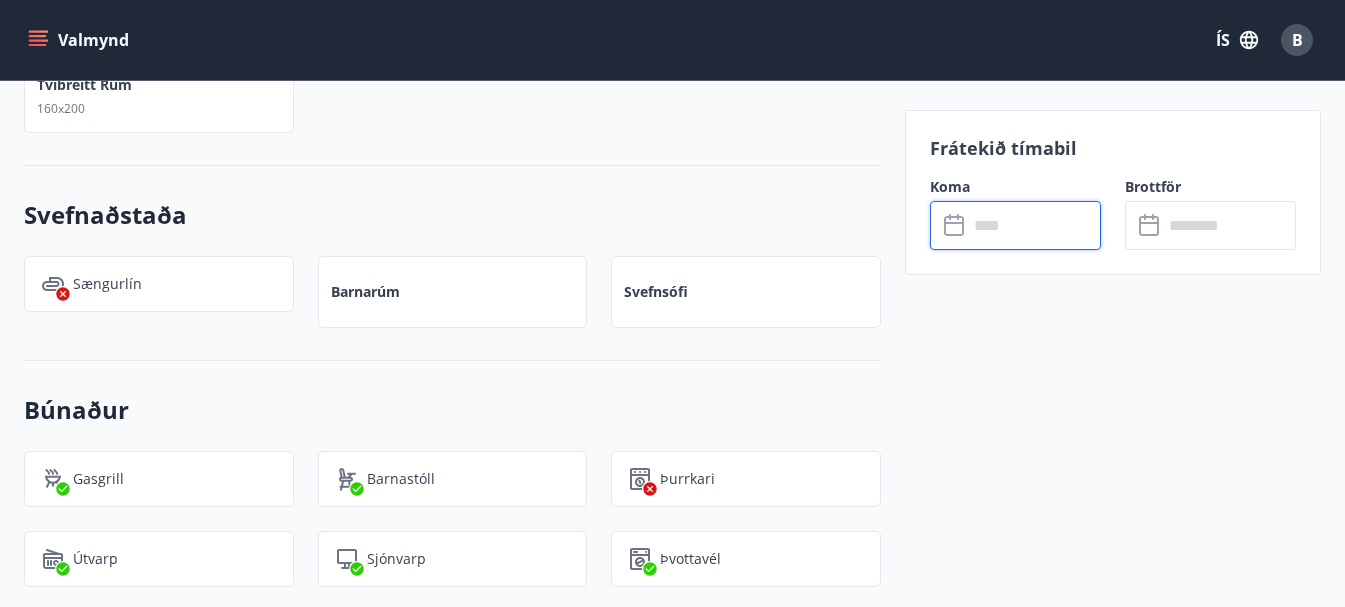 click at bounding box center (1034, 225) 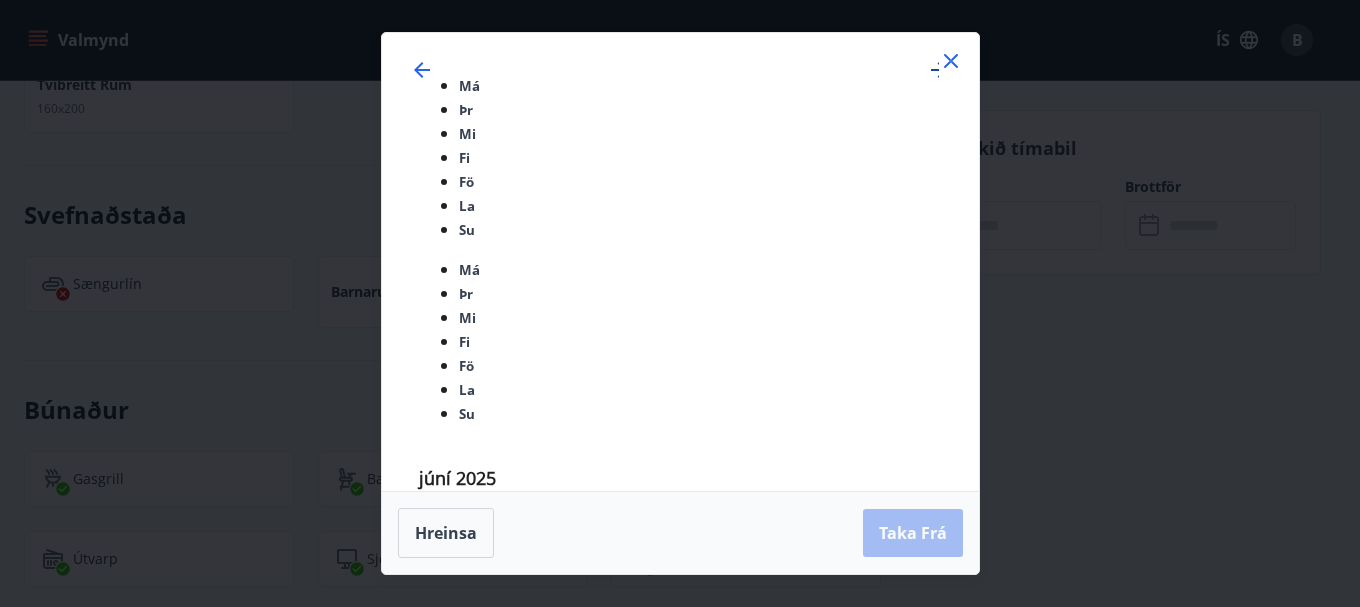 click at bounding box center (939, 70) 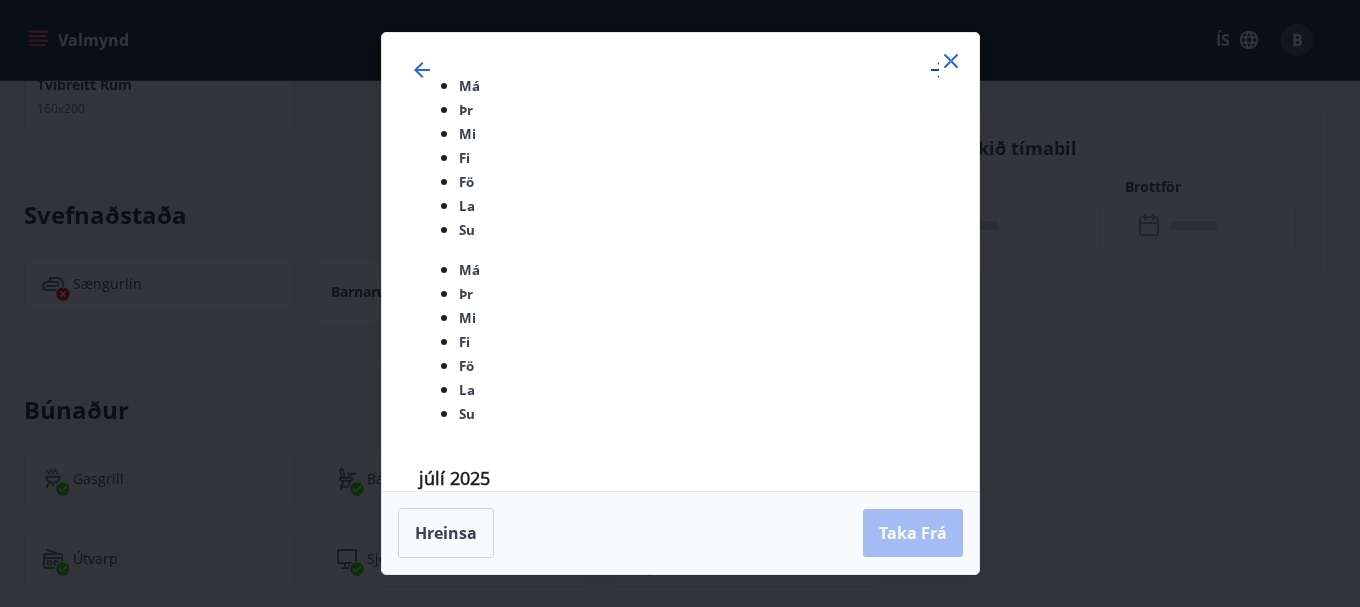 click at bounding box center [939, 70] 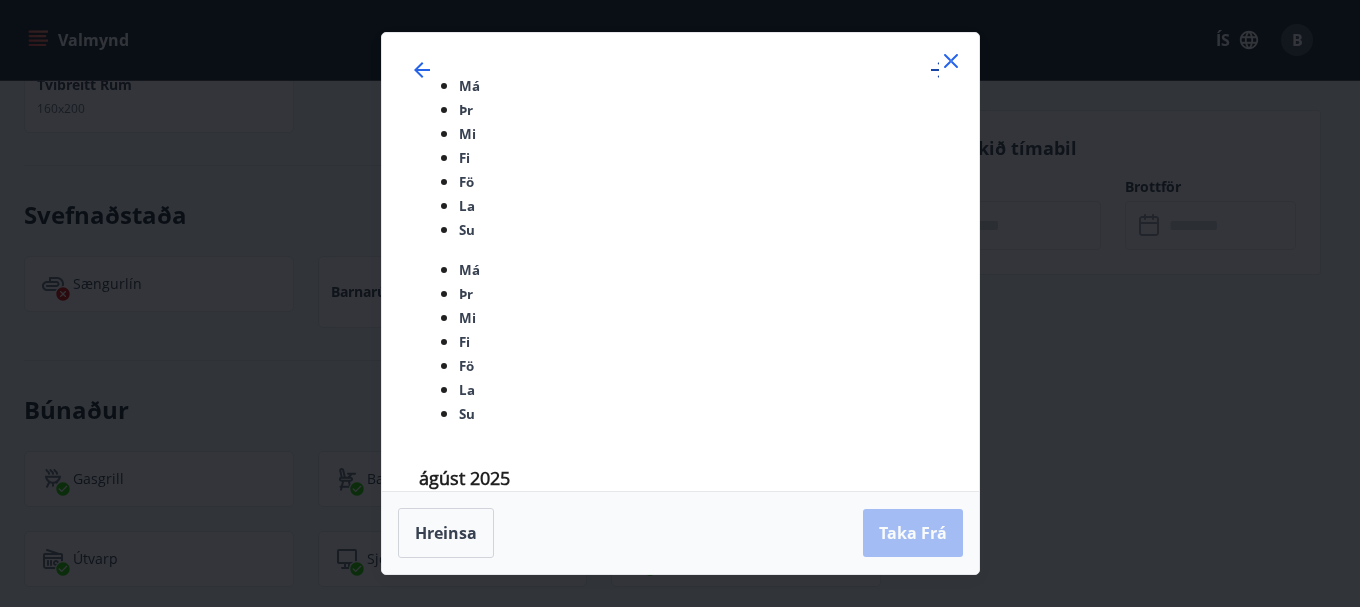 click at bounding box center [939, 70] 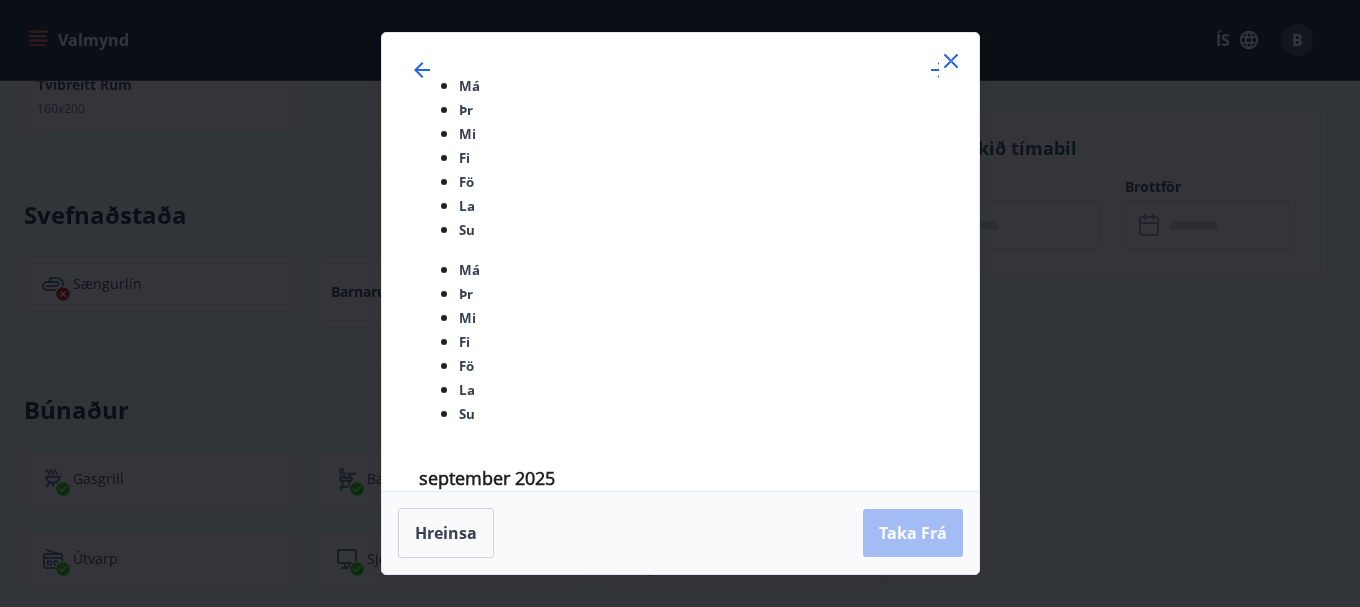 click on "3" at bounding box center [582, 839] 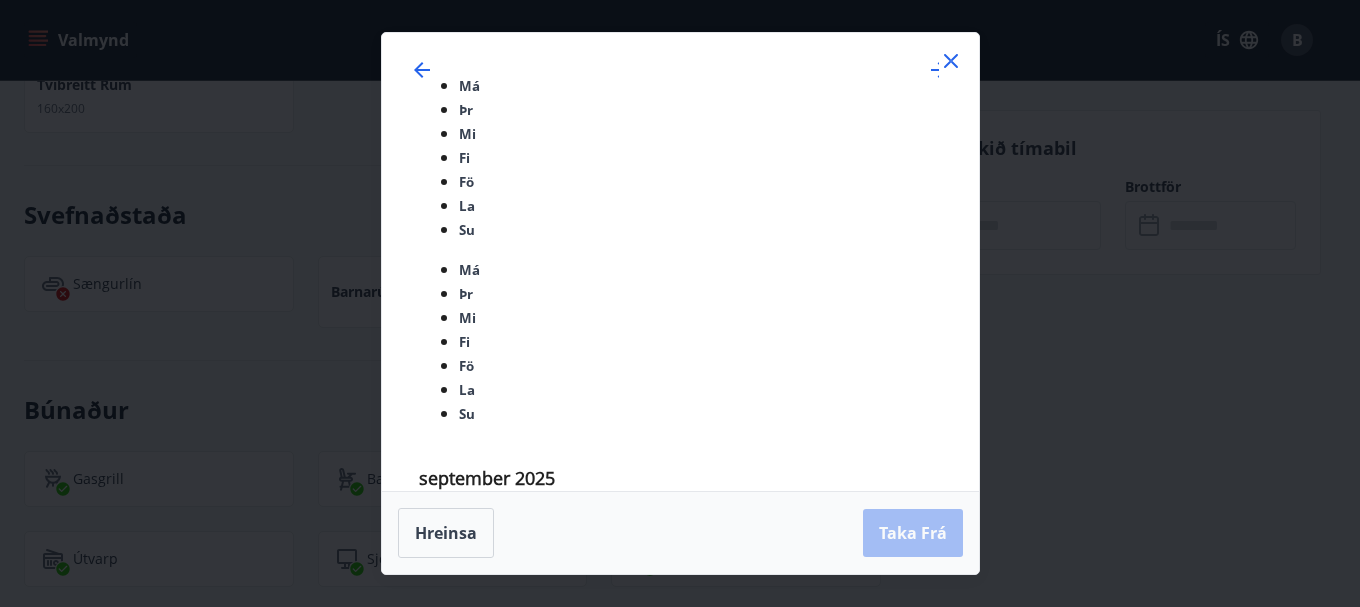 click on "4" at bounding box center [618, 839] 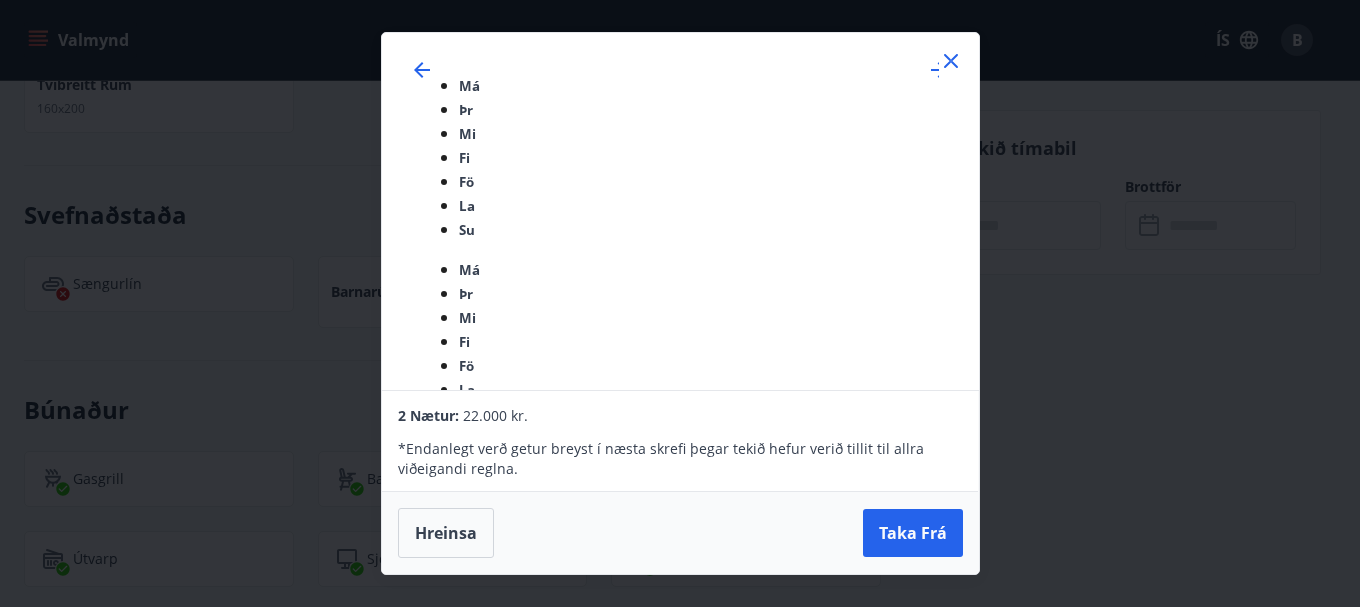 click at bounding box center [951, 61] 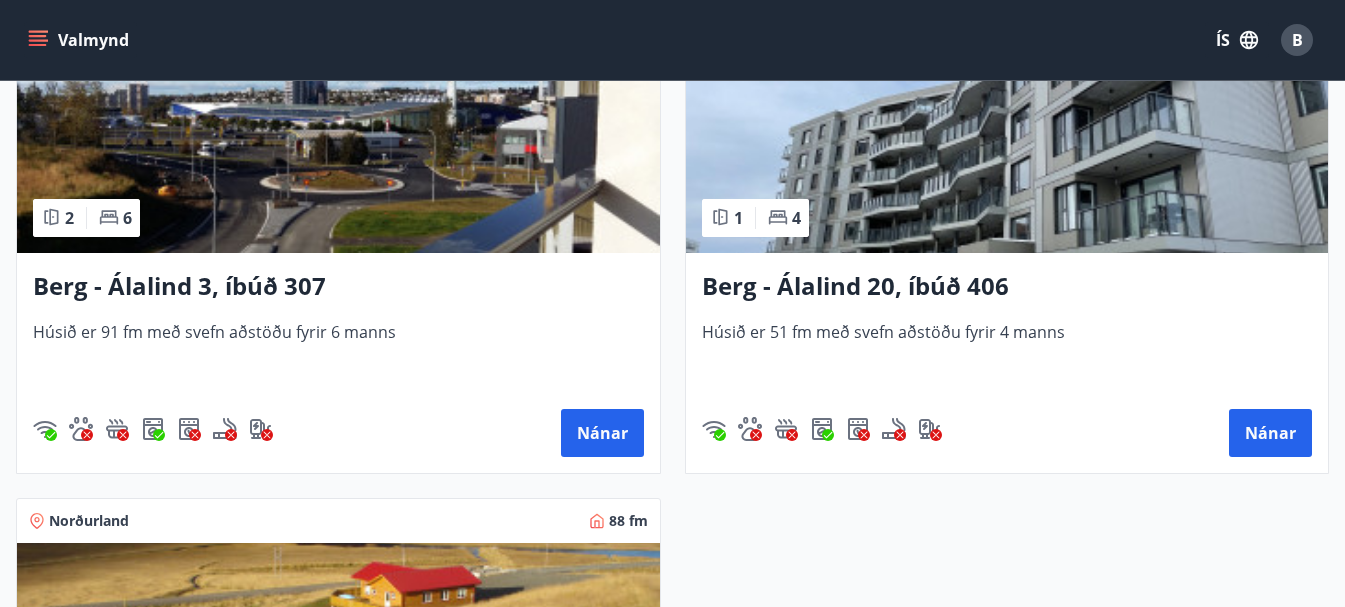 scroll, scrollTop: 600, scrollLeft: 0, axis: vertical 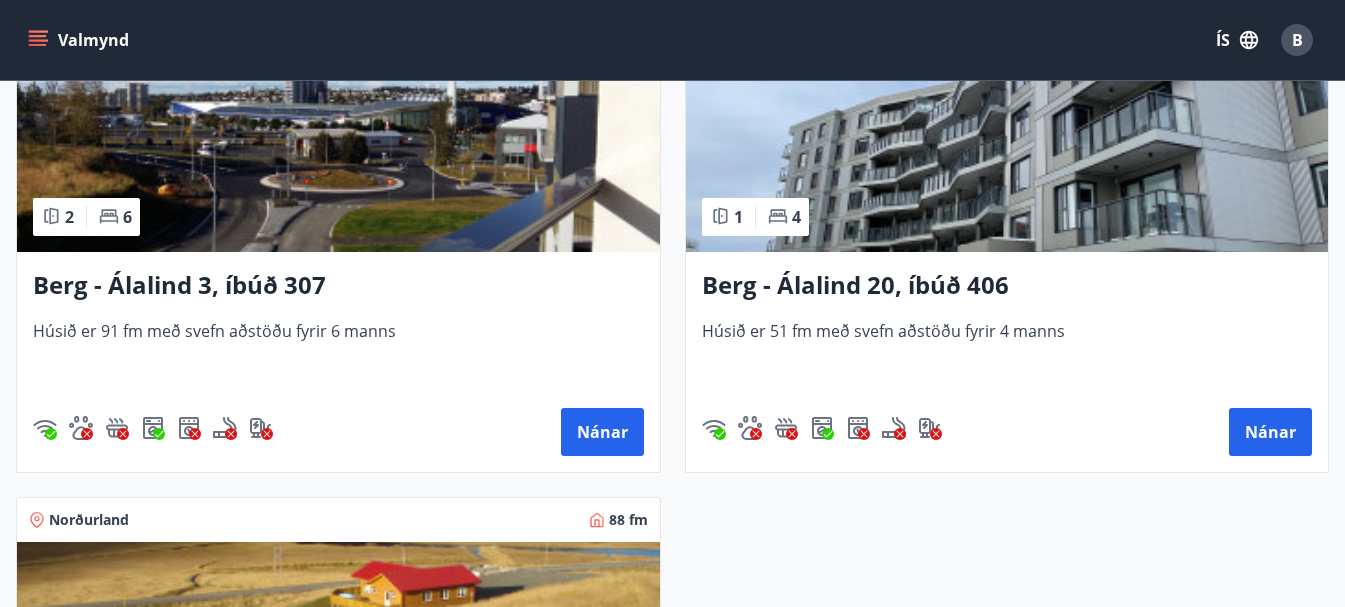 click on "Berg - Álalind 3, íbúð 307" at bounding box center (338, 286) 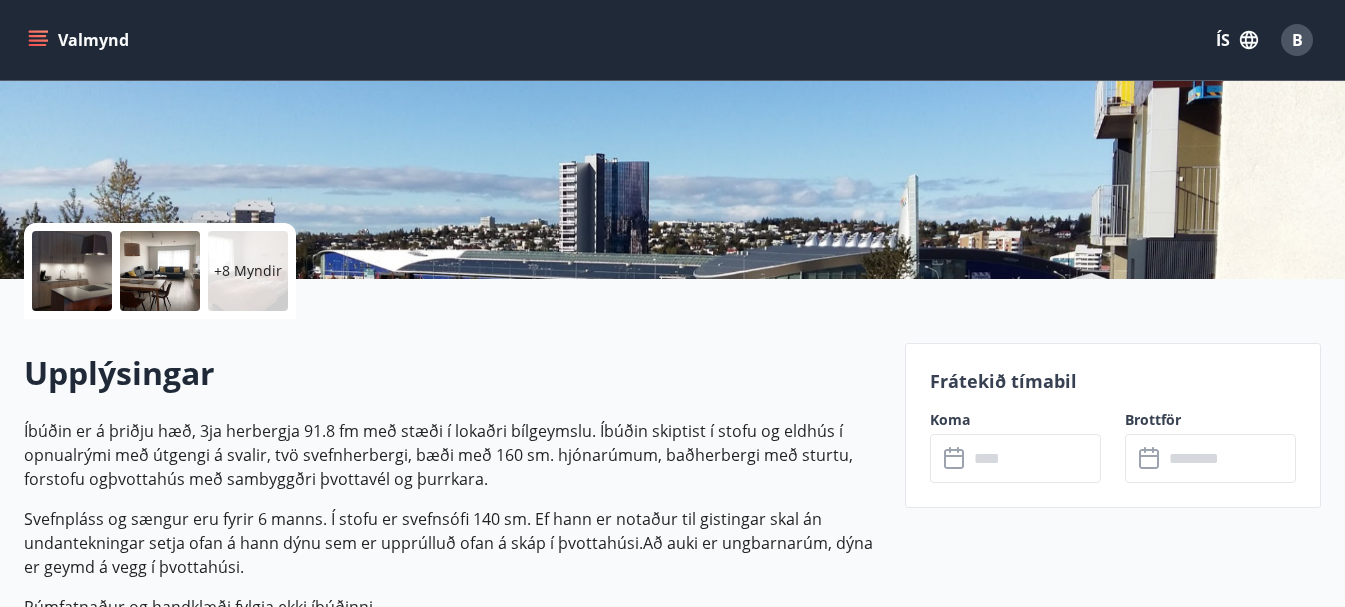 scroll, scrollTop: 360, scrollLeft: 0, axis: vertical 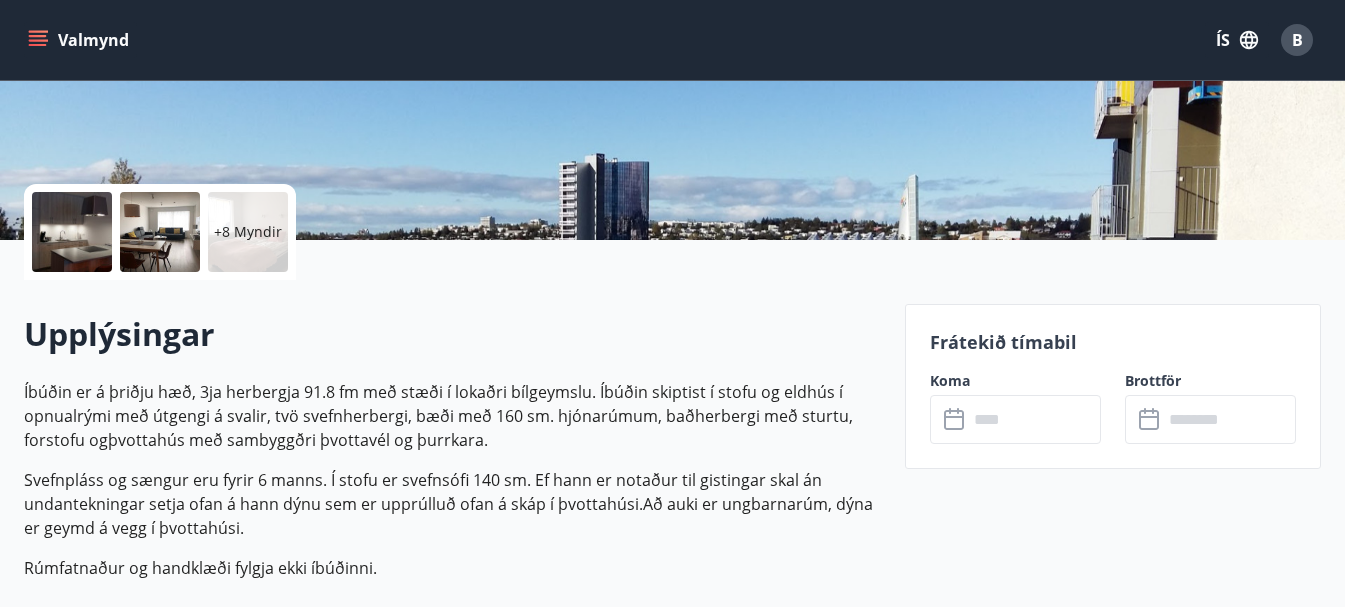 click on "​ ​" at bounding box center (1015, 419) 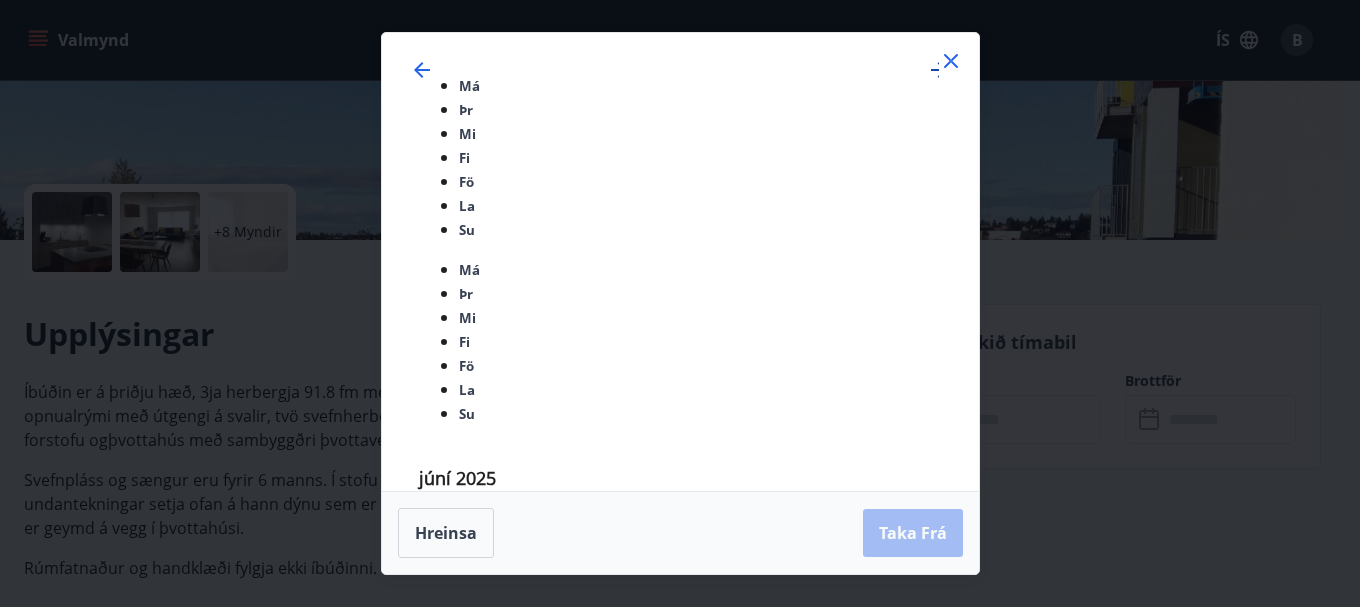click at bounding box center (939, 70) 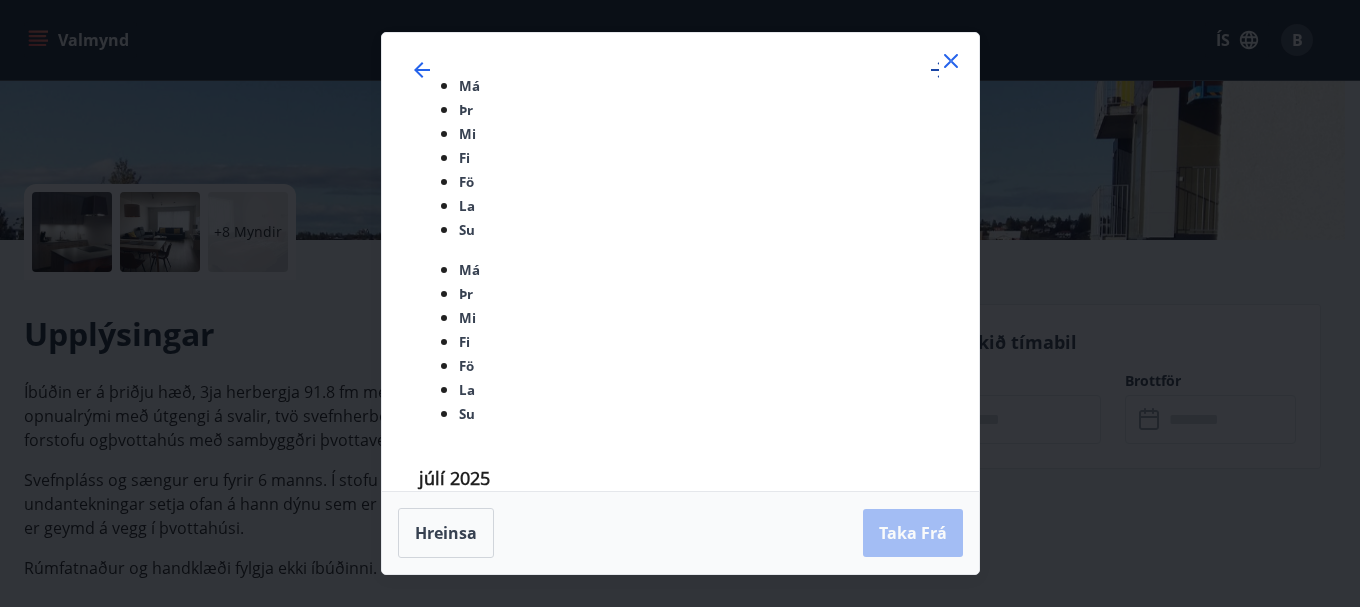 click at bounding box center (939, 70) 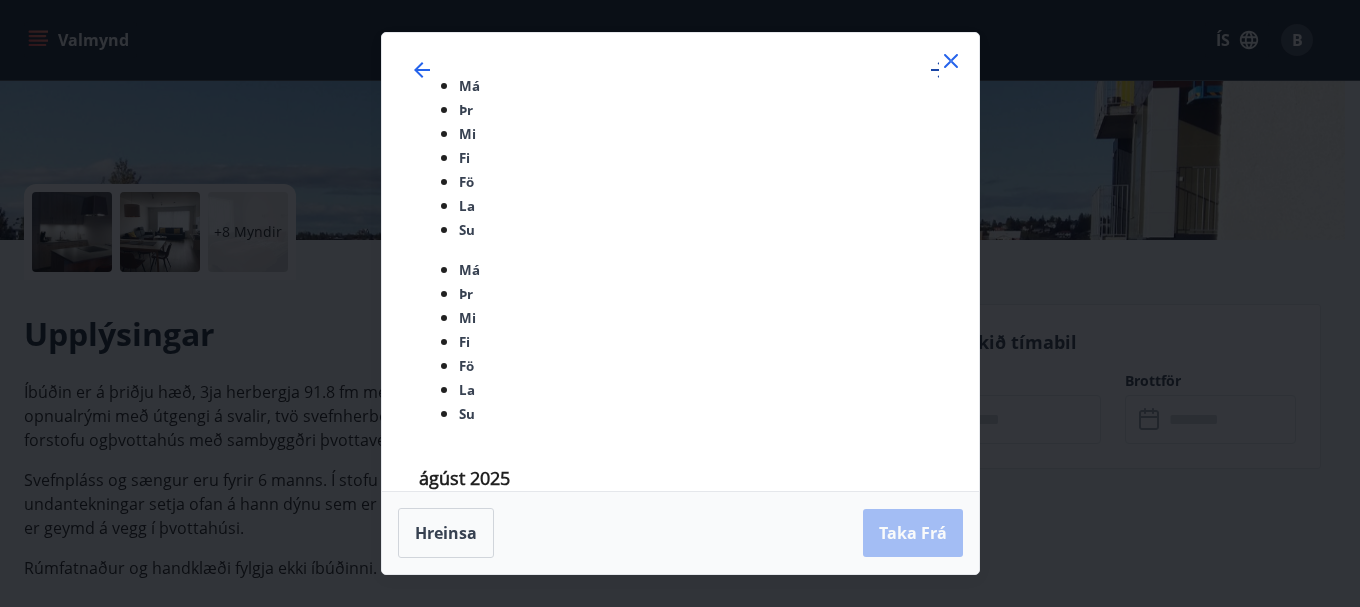 click at bounding box center (939, 70) 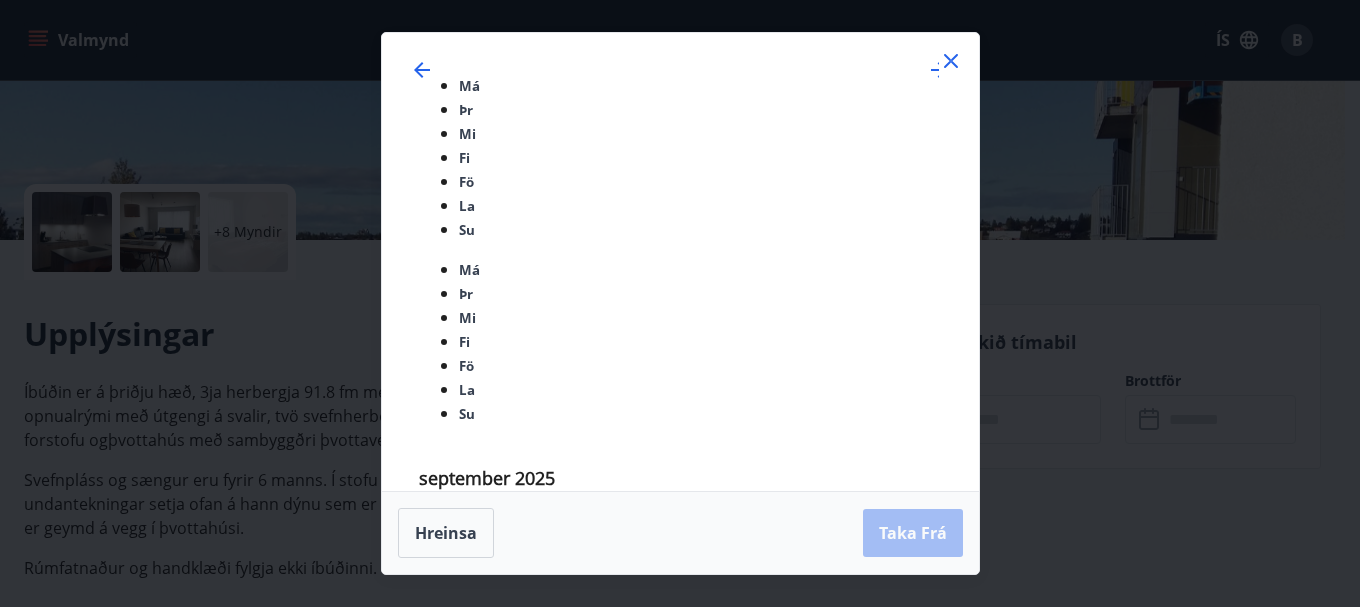 click at bounding box center (951, 61) 